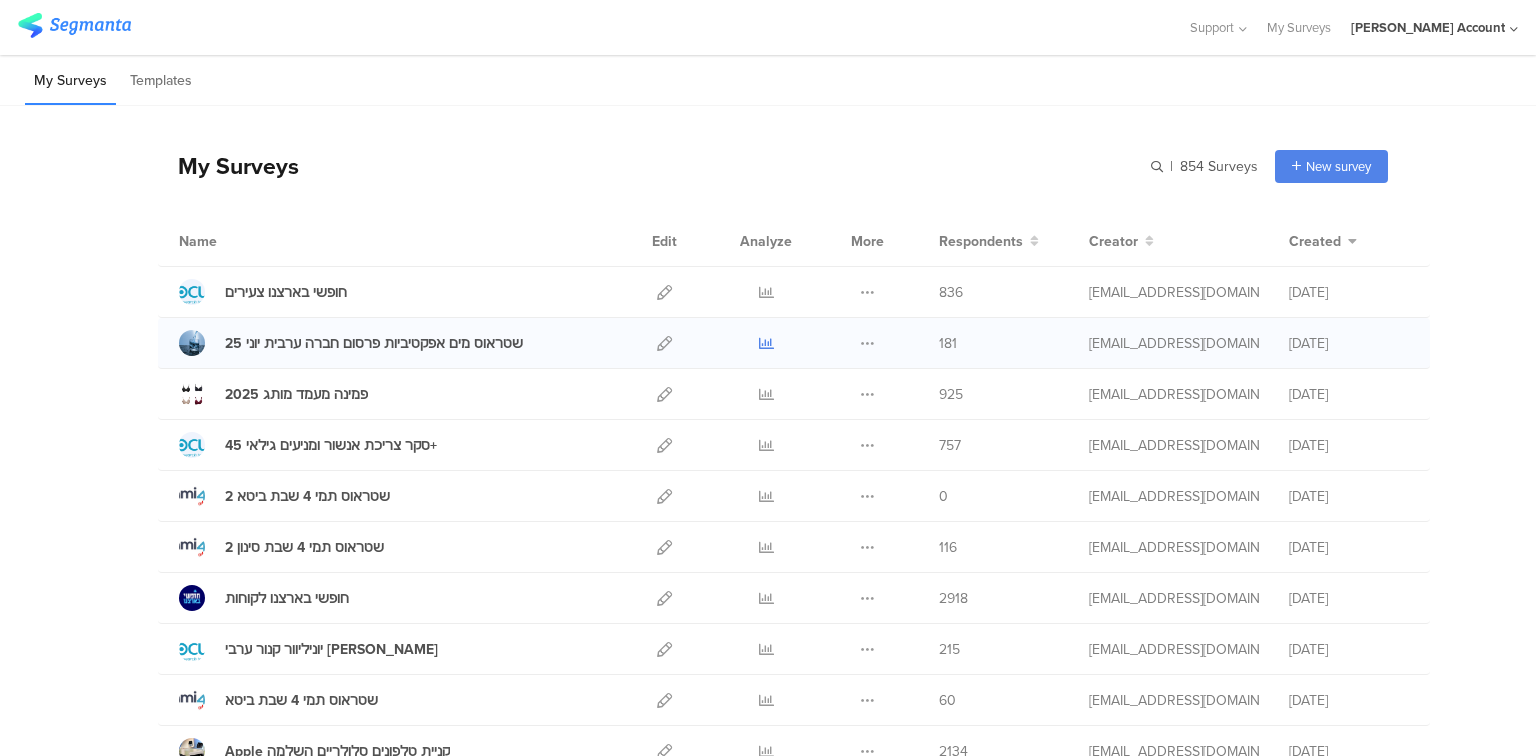 scroll, scrollTop: 0, scrollLeft: 0, axis: both 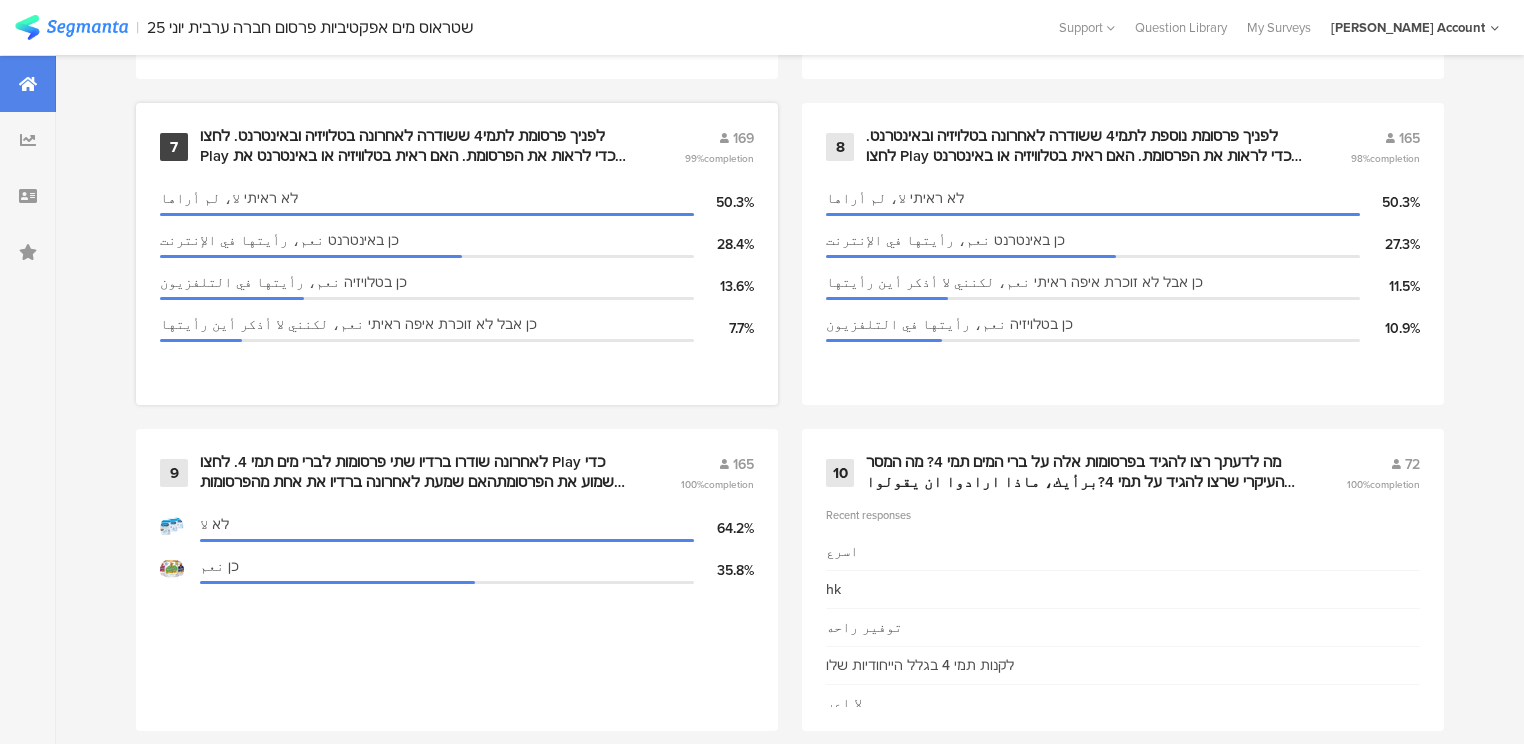 click on "לפניך פרסומת לתמי4 ששודרה לאחרונה בטלויזיה ובאינטרנט. לחצו Play כדי לראות את הפרסומת. האם ראית בטלוויזיה או באינטרנט את הפרסומת הבאה לברי המים תמי4?أمامك دعاية لبار المياه تامي 4 التي ظهرت في التلفزيون والانترنت.  اضغط على Play لمشاهدة الدعاية. هل رأيت في التلفزيون أو في الإنترنت الدعاية التالية لبار المياه تامي 4؟" at bounding box center [418, 146] 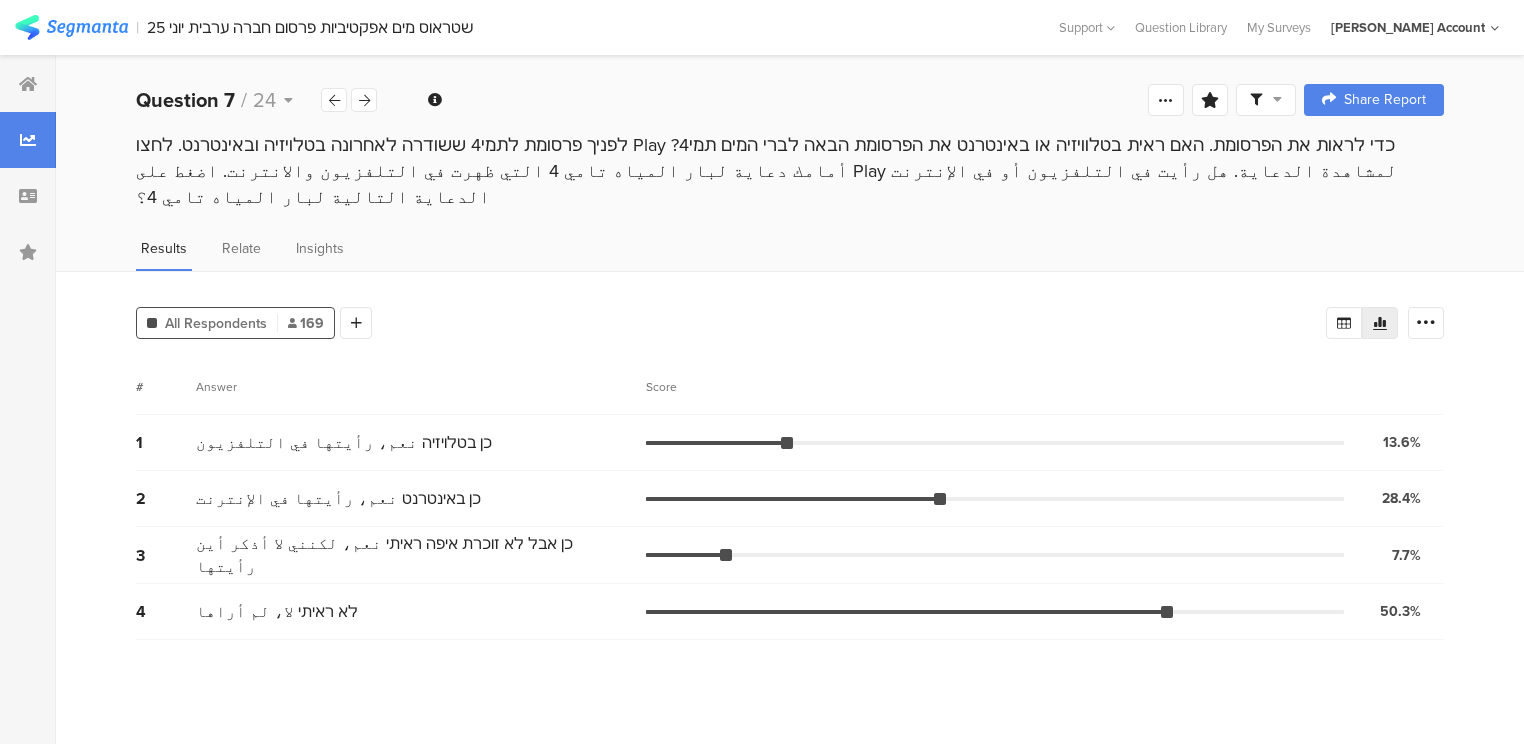 scroll, scrollTop: 0, scrollLeft: 0, axis: both 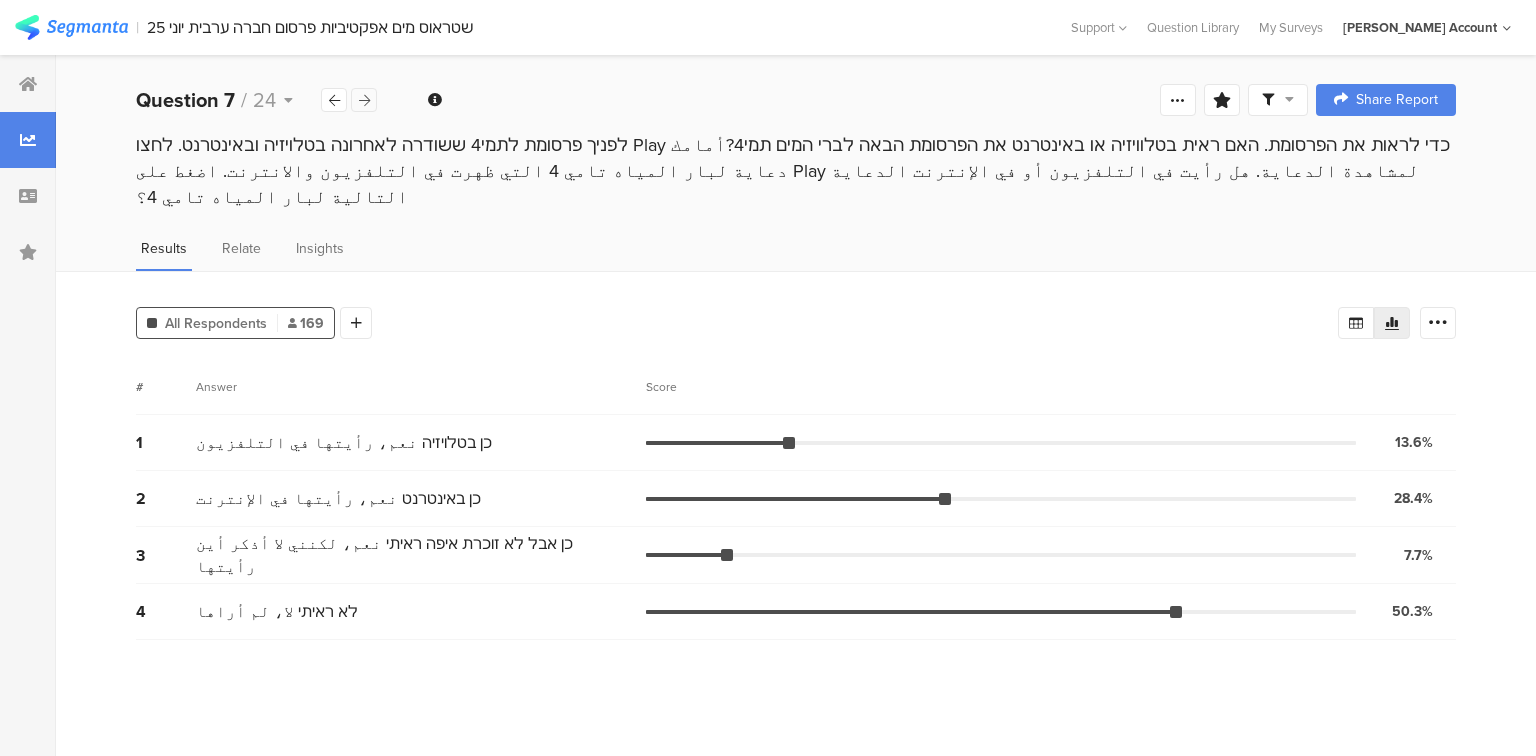 click at bounding box center (364, 100) 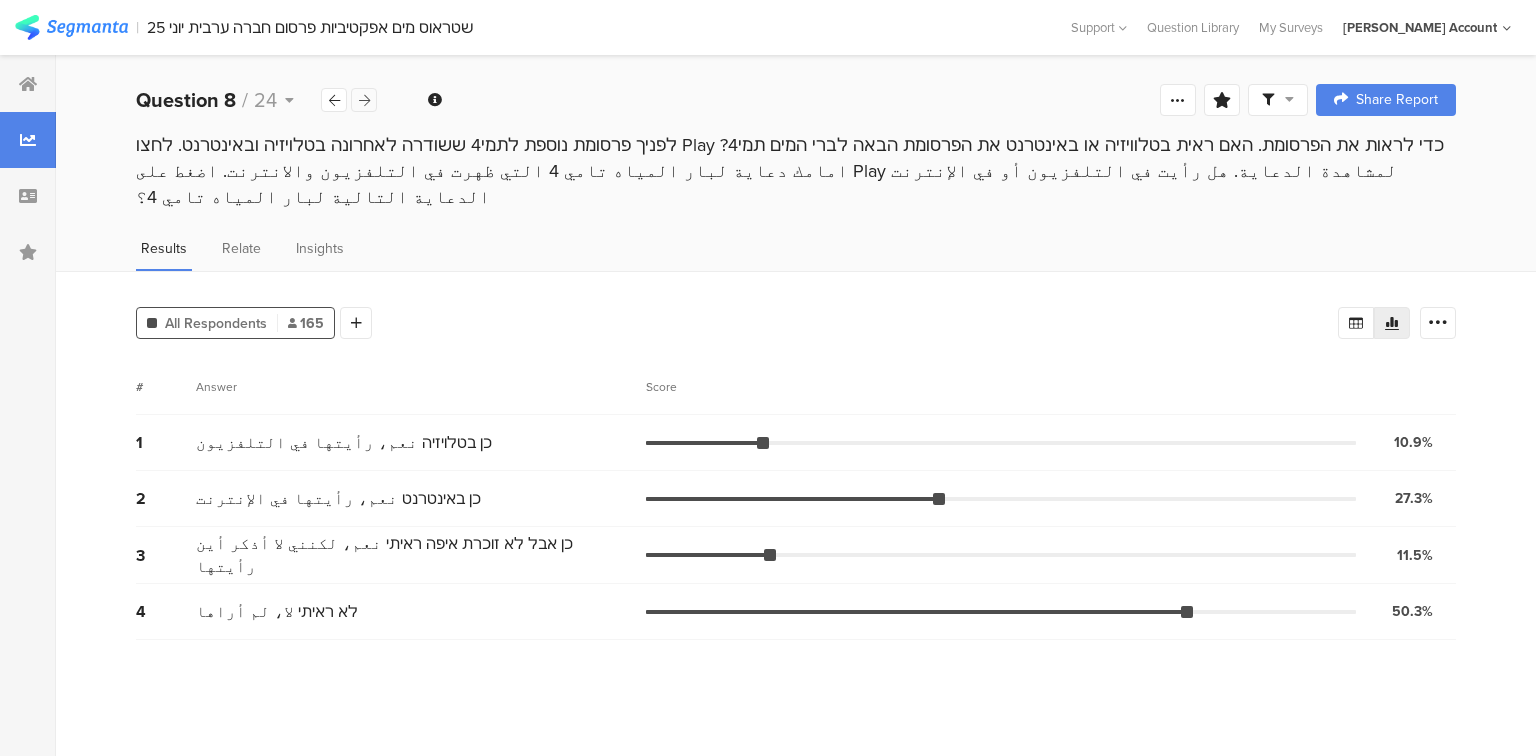 click at bounding box center (364, 100) 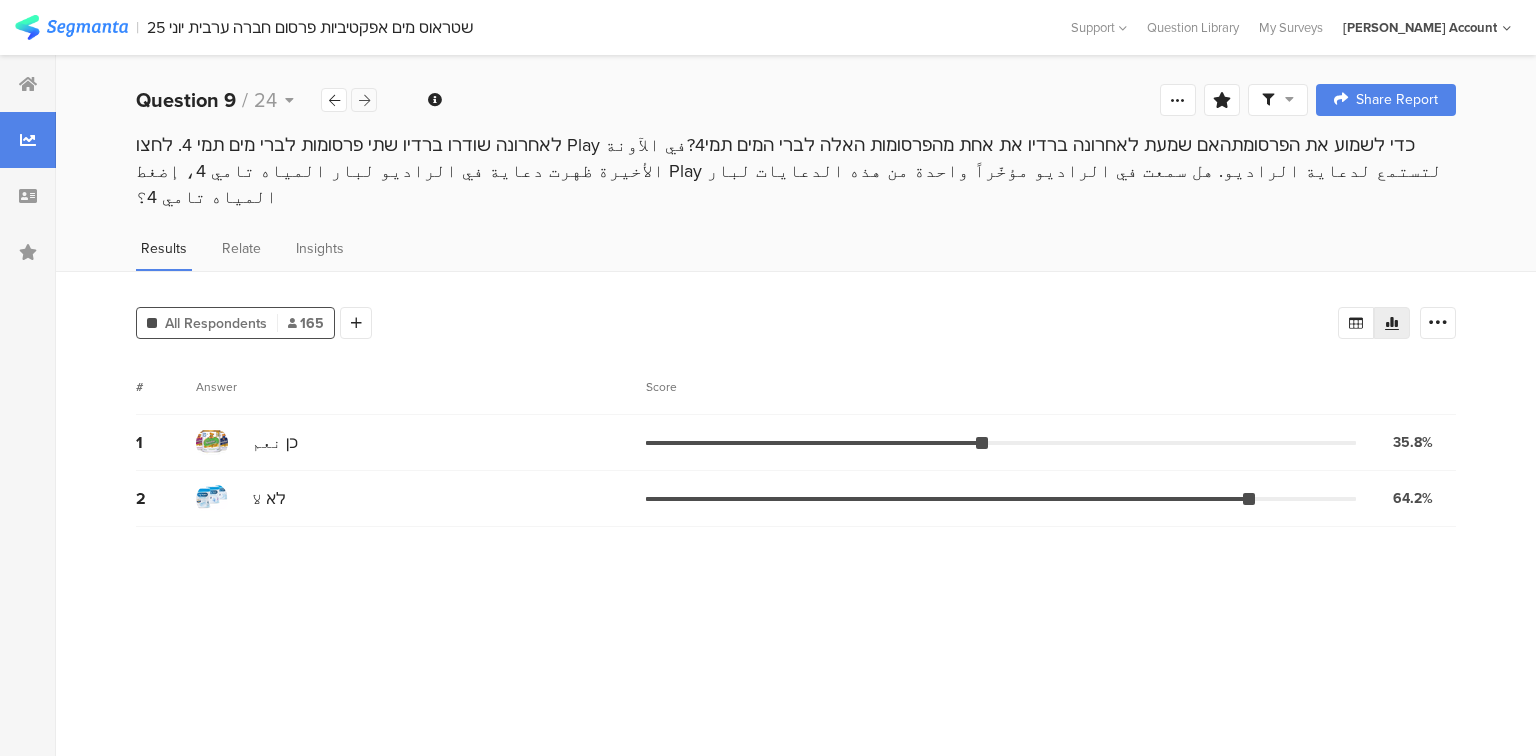 click at bounding box center (364, 100) 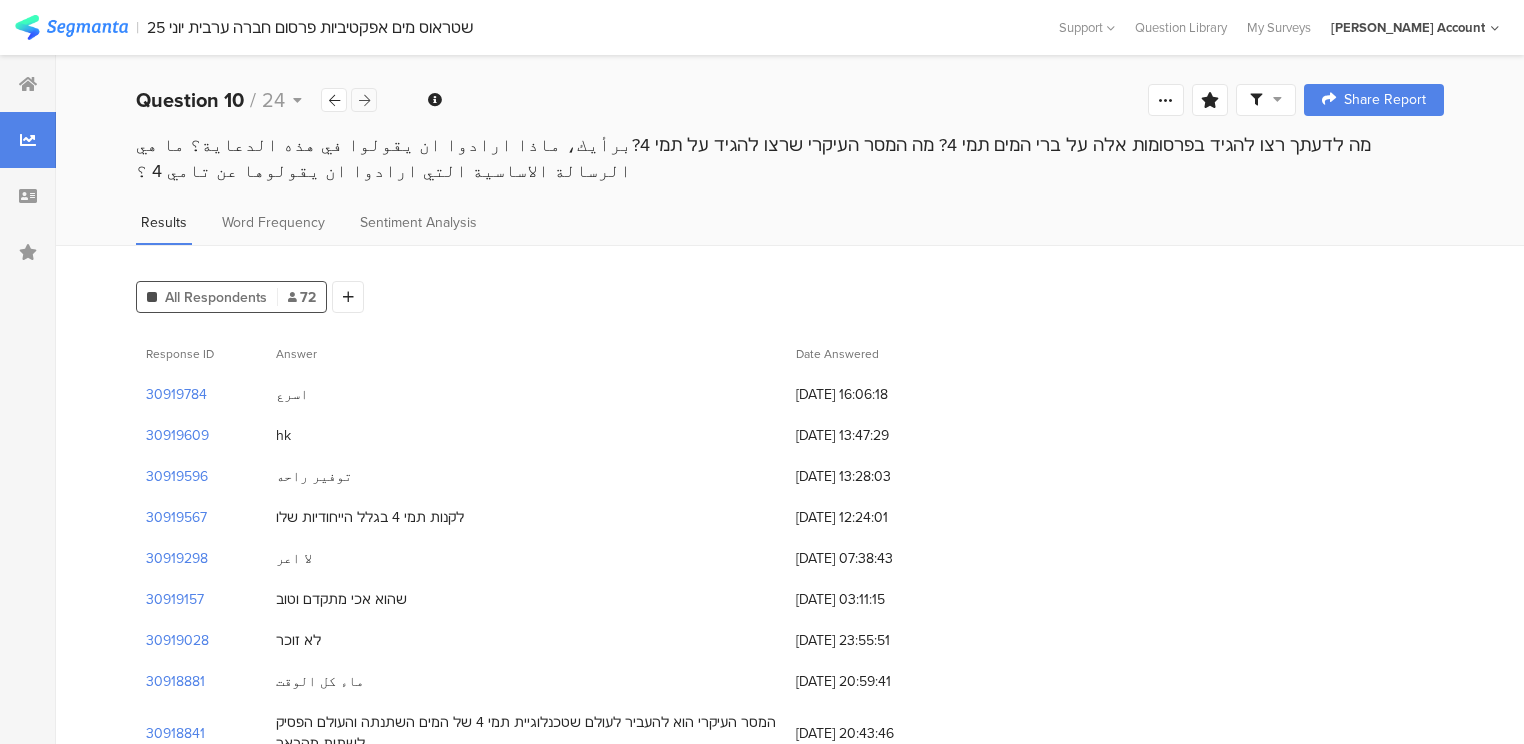 click at bounding box center (364, 100) 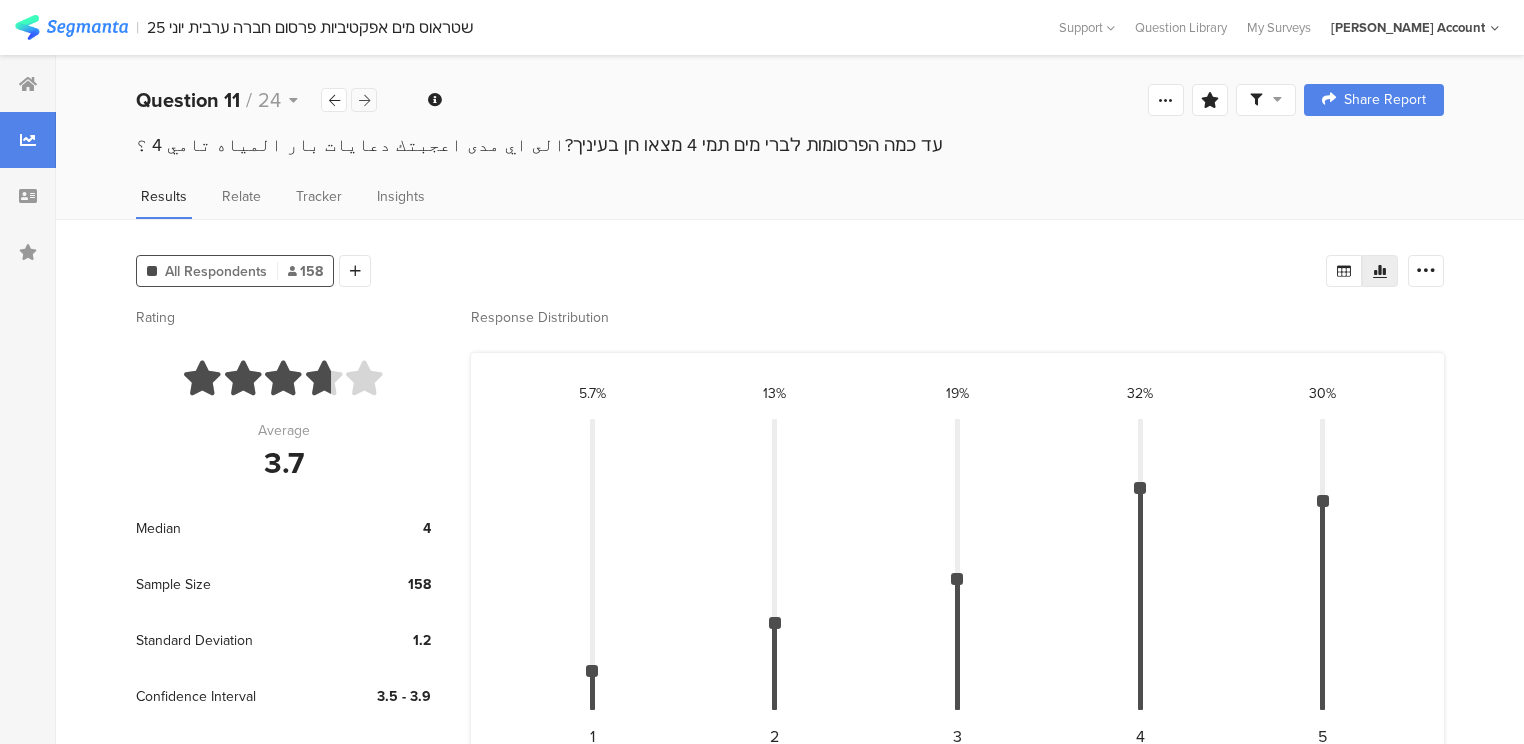 click at bounding box center [364, 100] 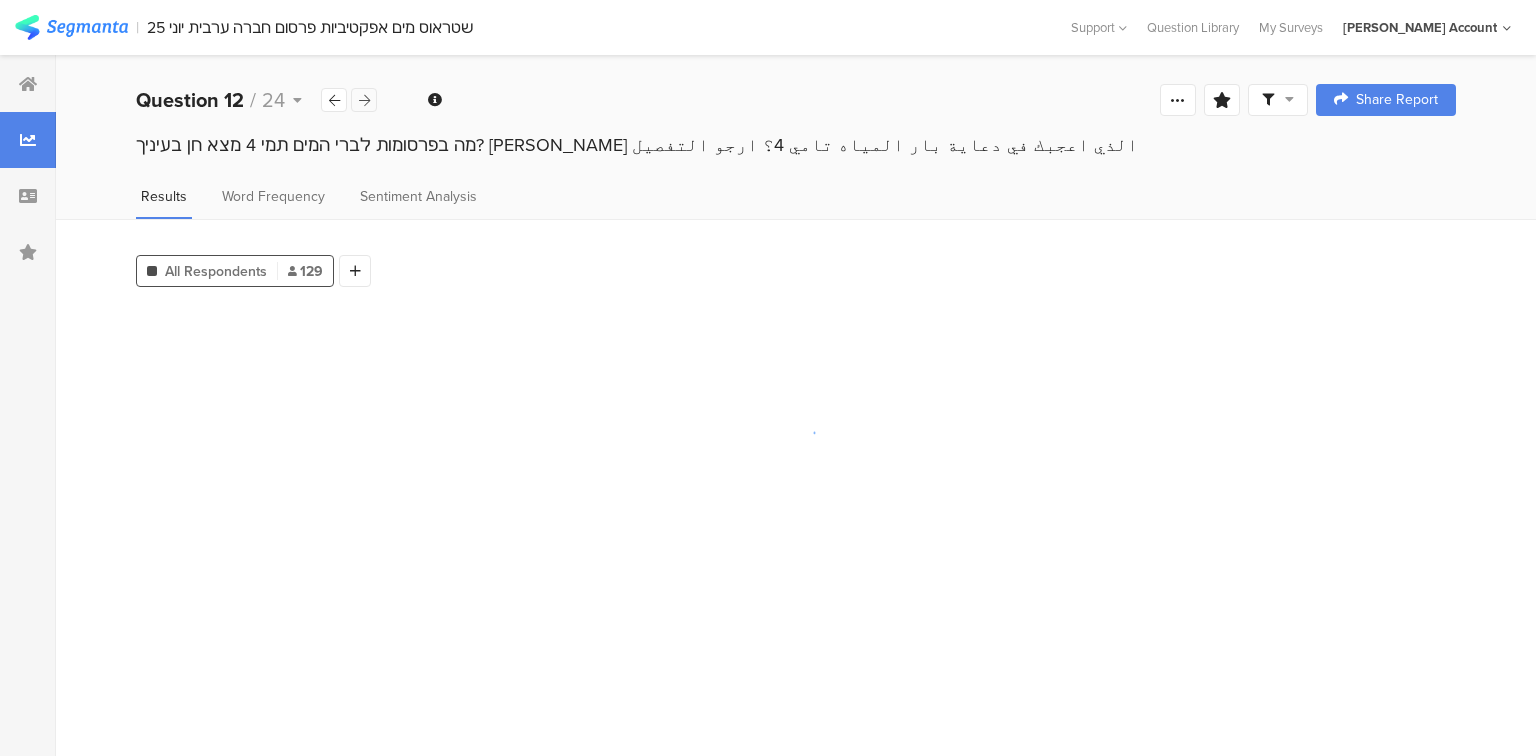 click at bounding box center (364, 100) 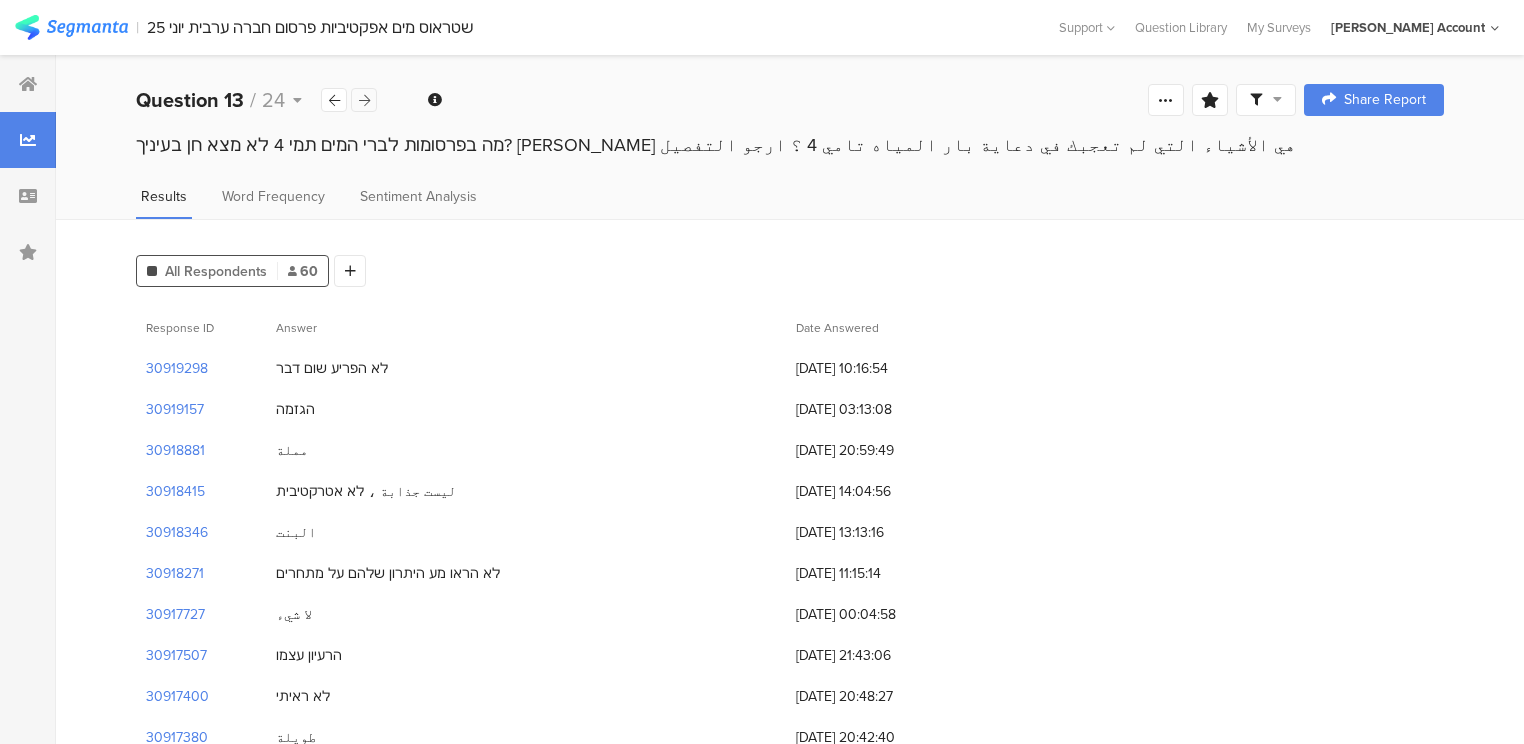 click at bounding box center (364, 100) 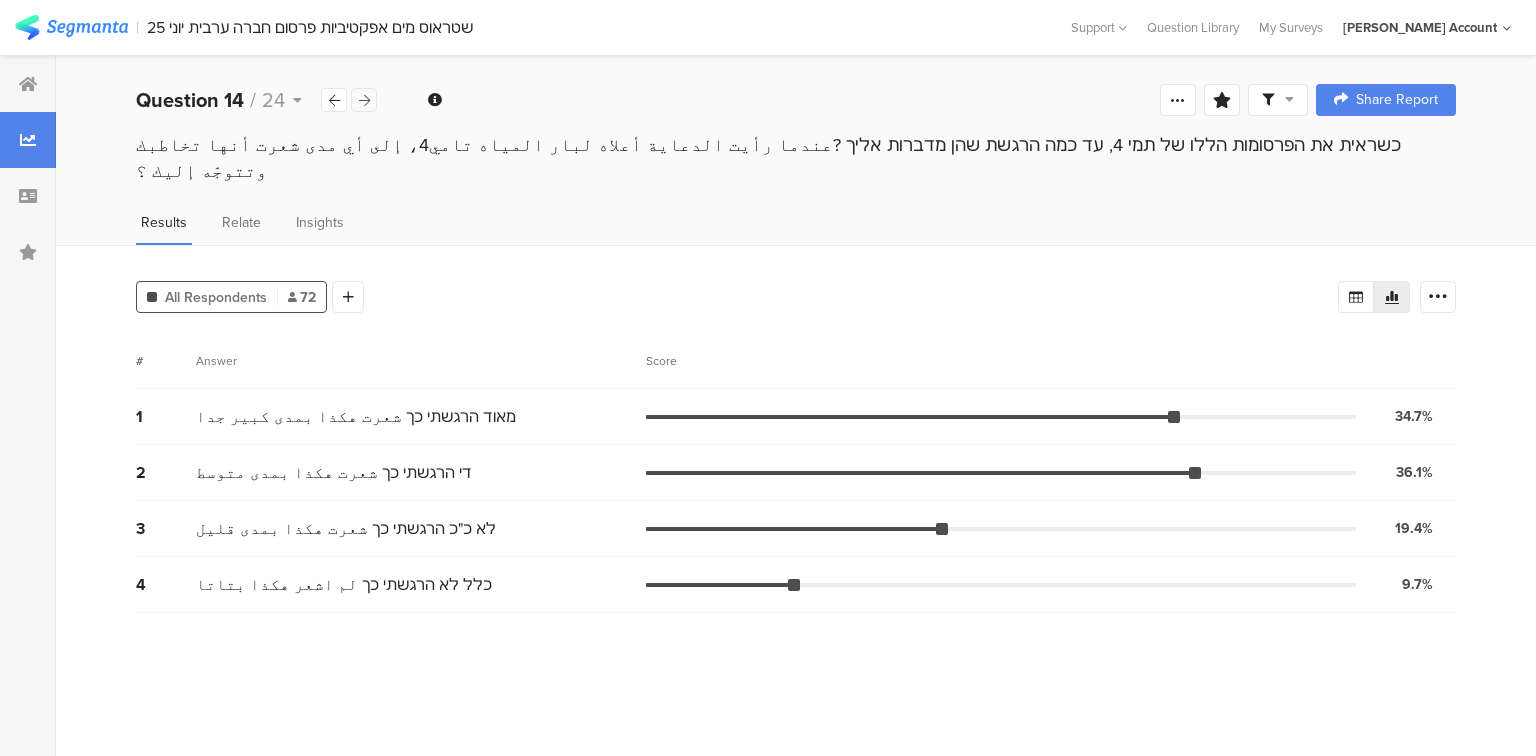 click at bounding box center [364, 100] 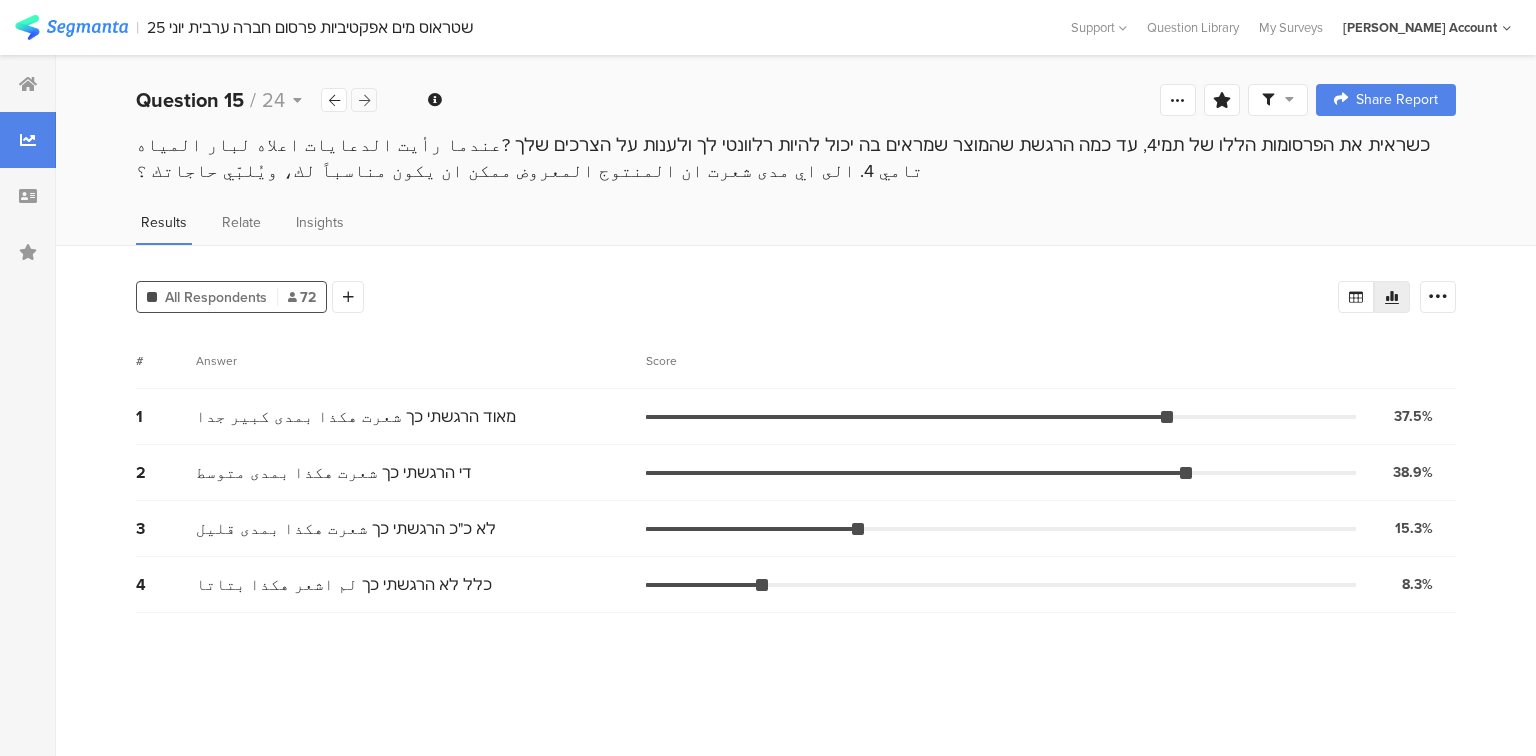 click at bounding box center (364, 100) 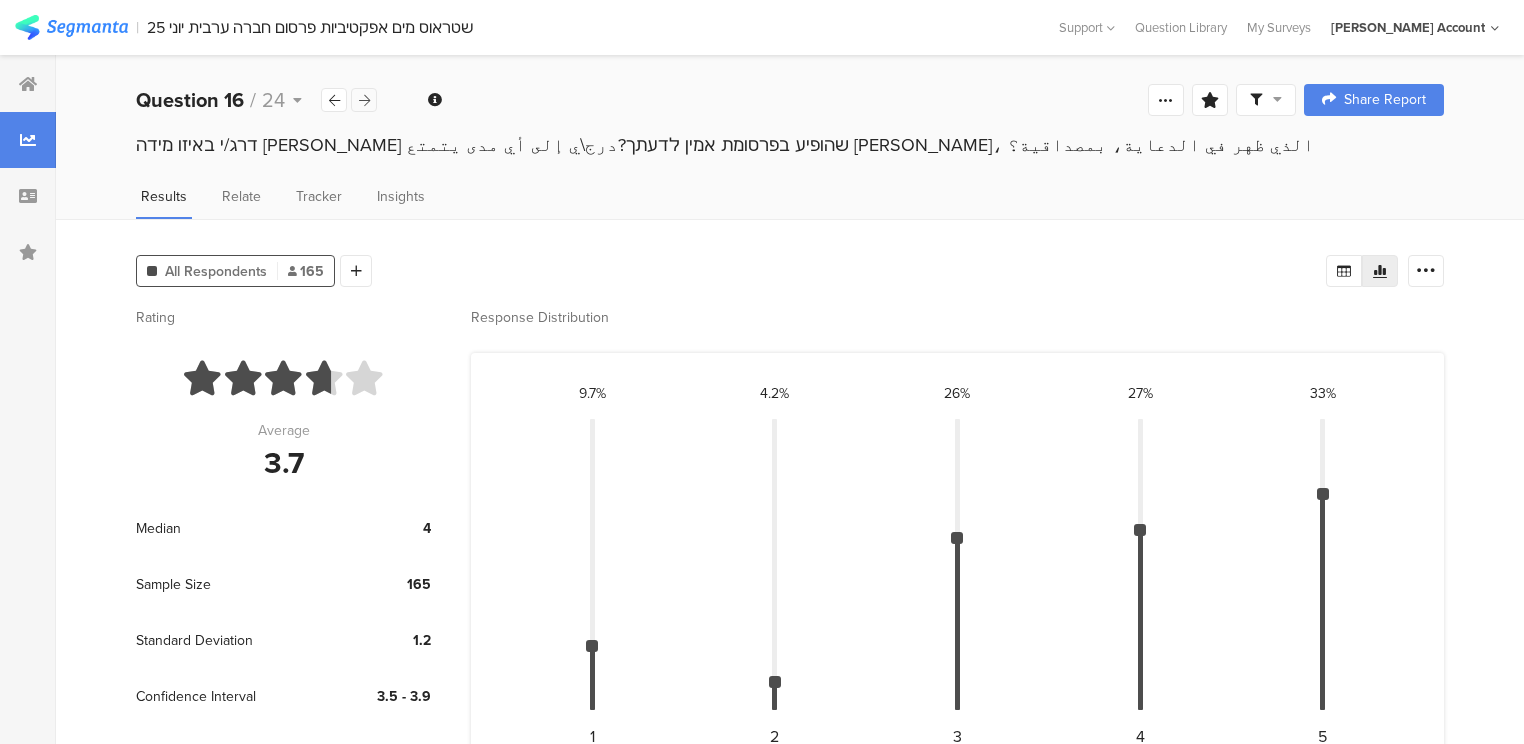 click at bounding box center (364, 100) 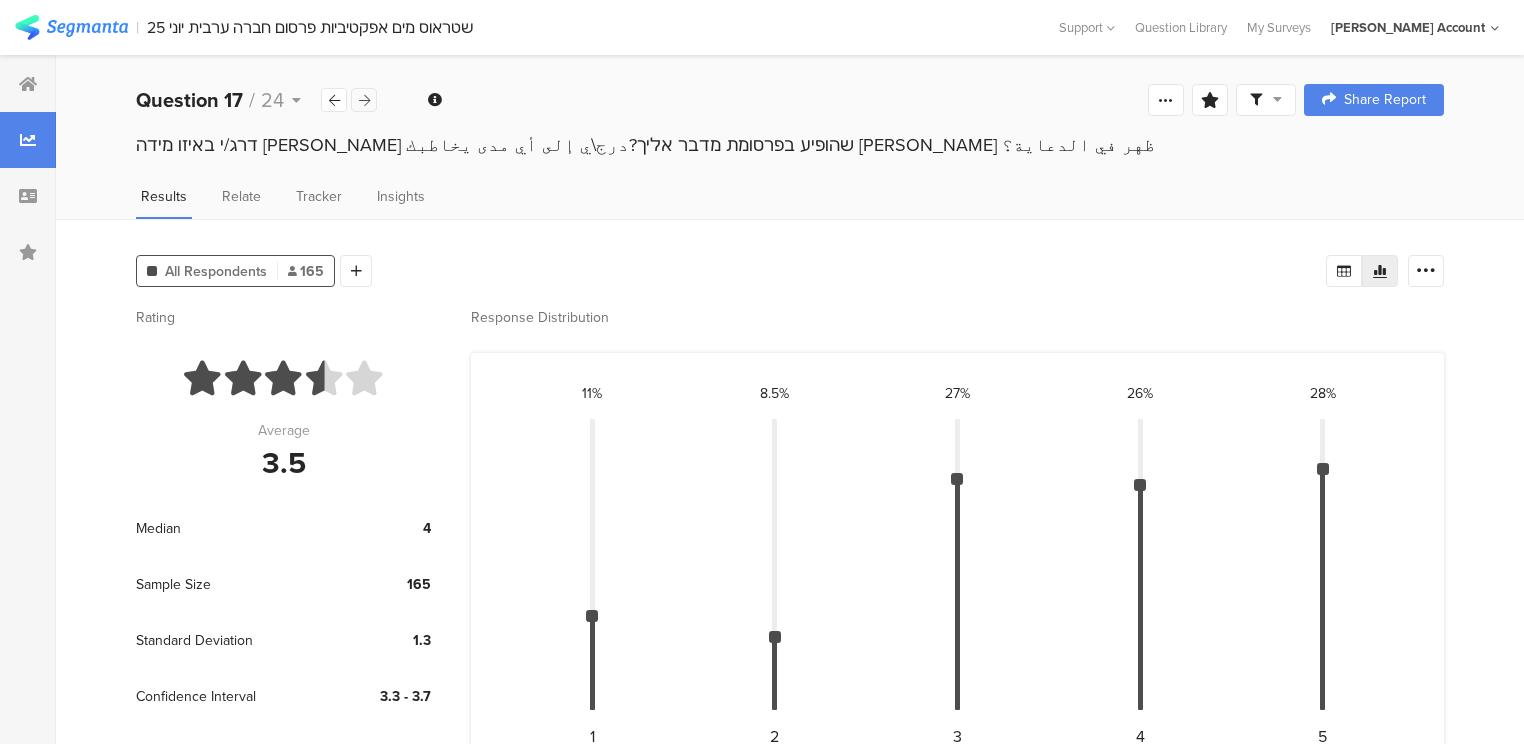 click at bounding box center [364, 100] 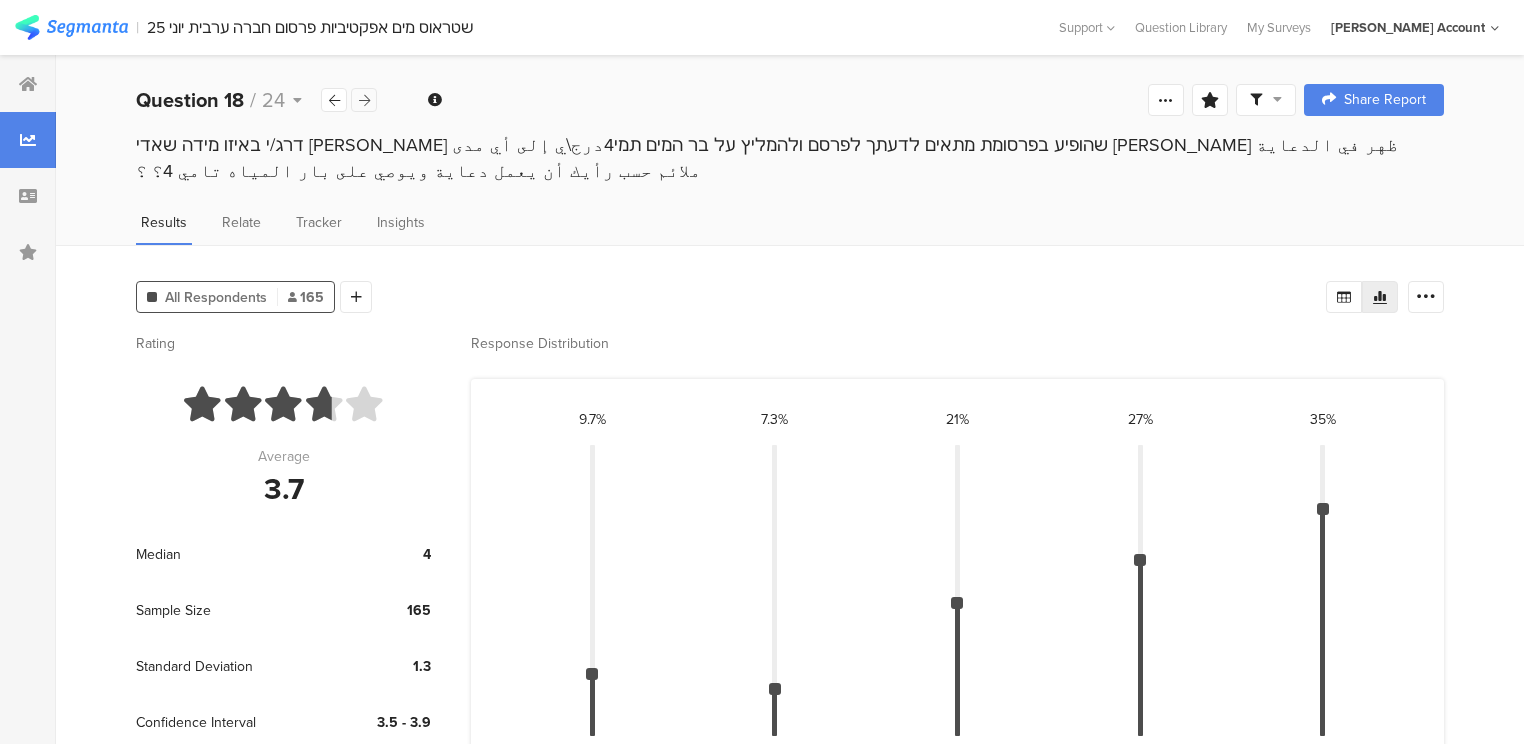 click at bounding box center (364, 100) 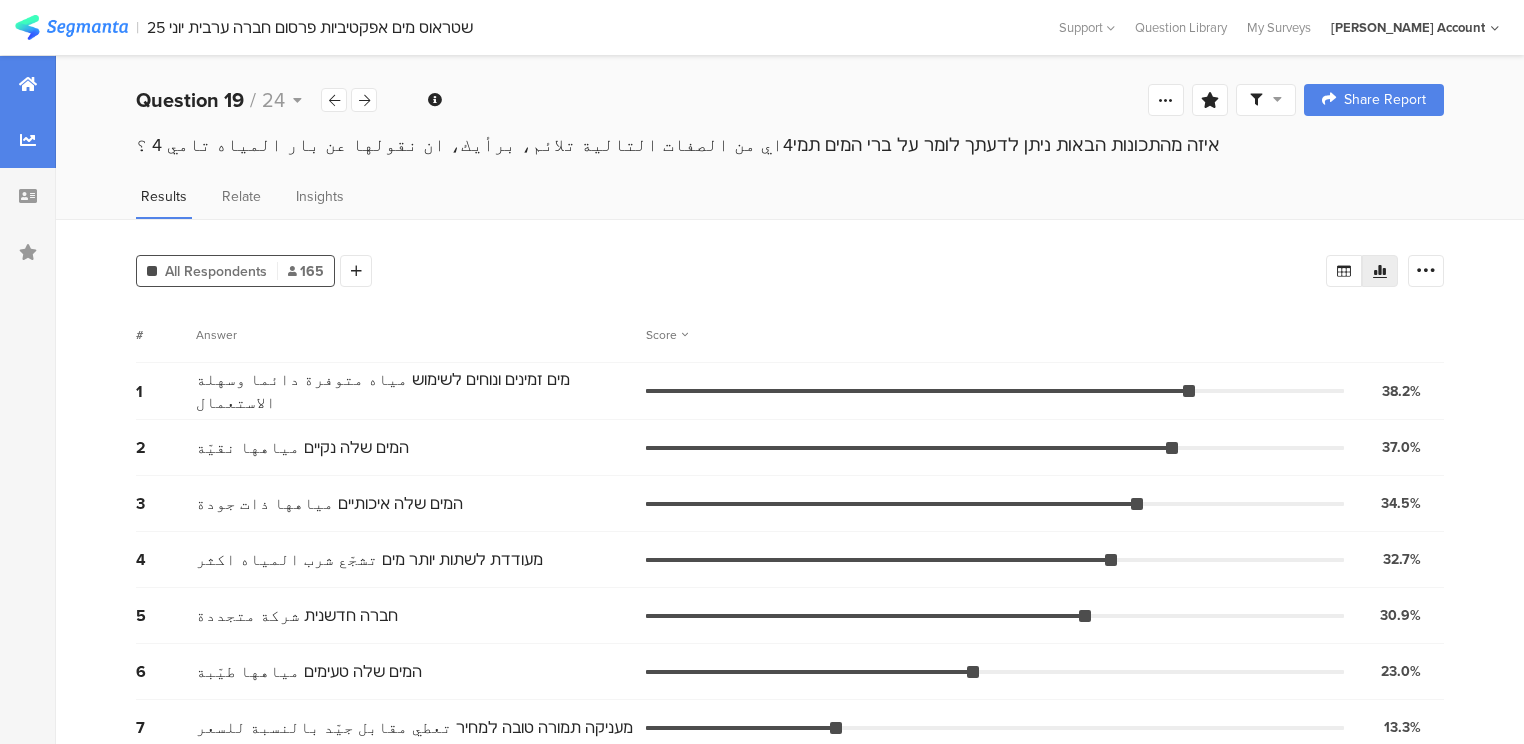 click at bounding box center (28, 84) 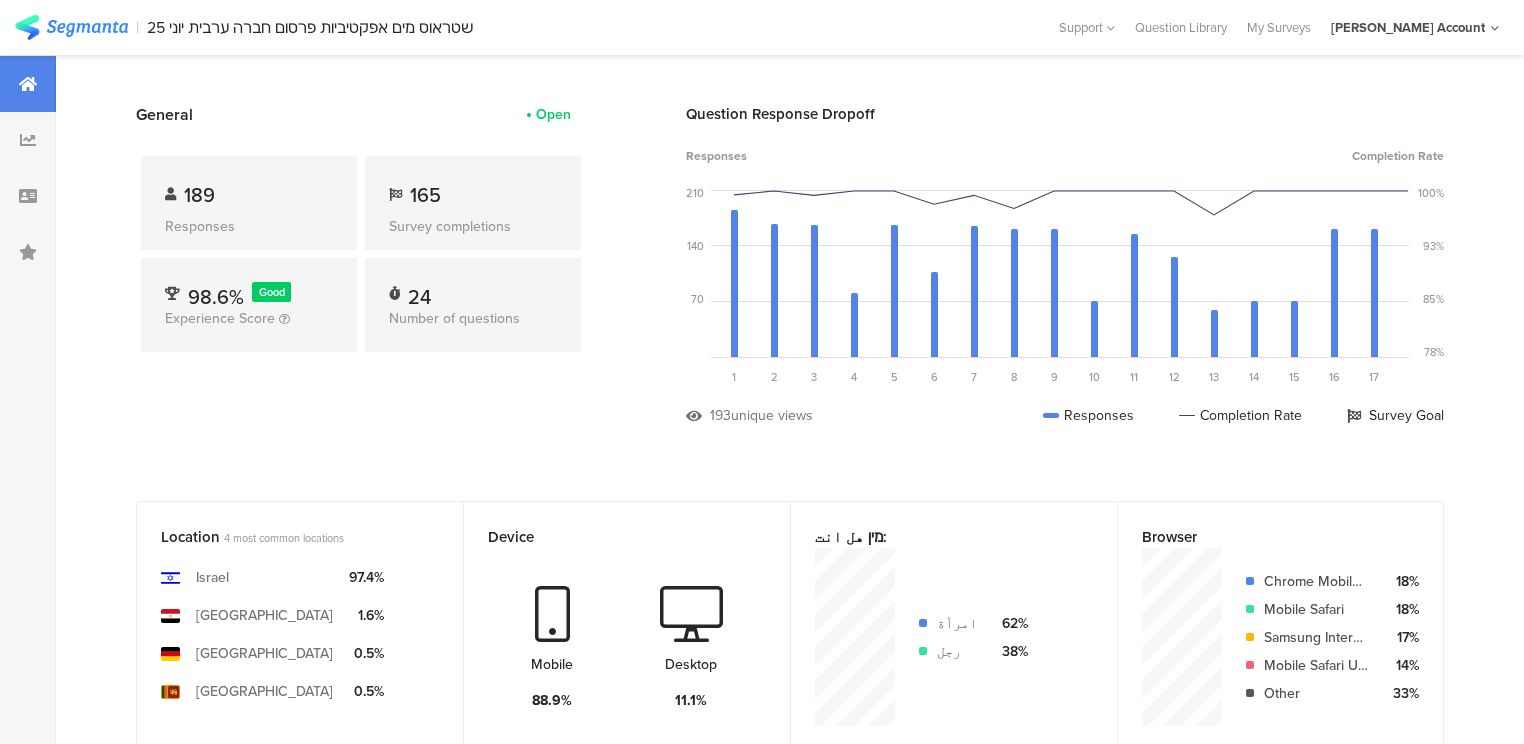 scroll, scrollTop: 0, scrollLeft: 0, axis: both 